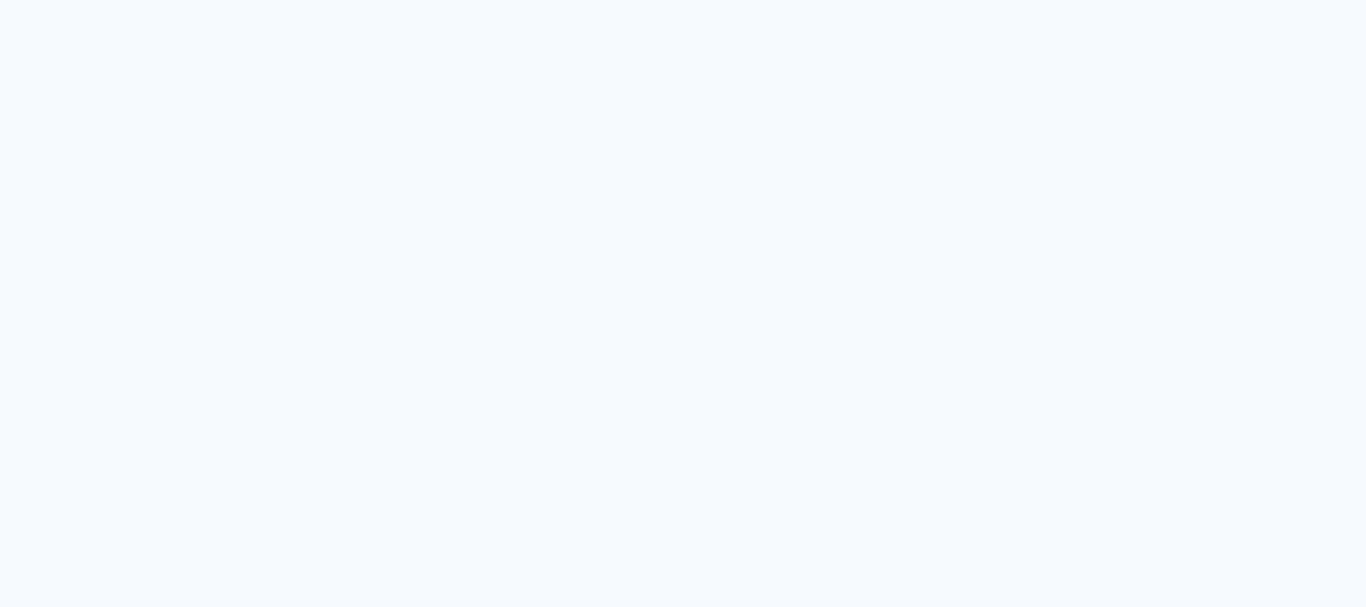 scroll, scrollTop: 0, scrollLeft: 0, axis: both 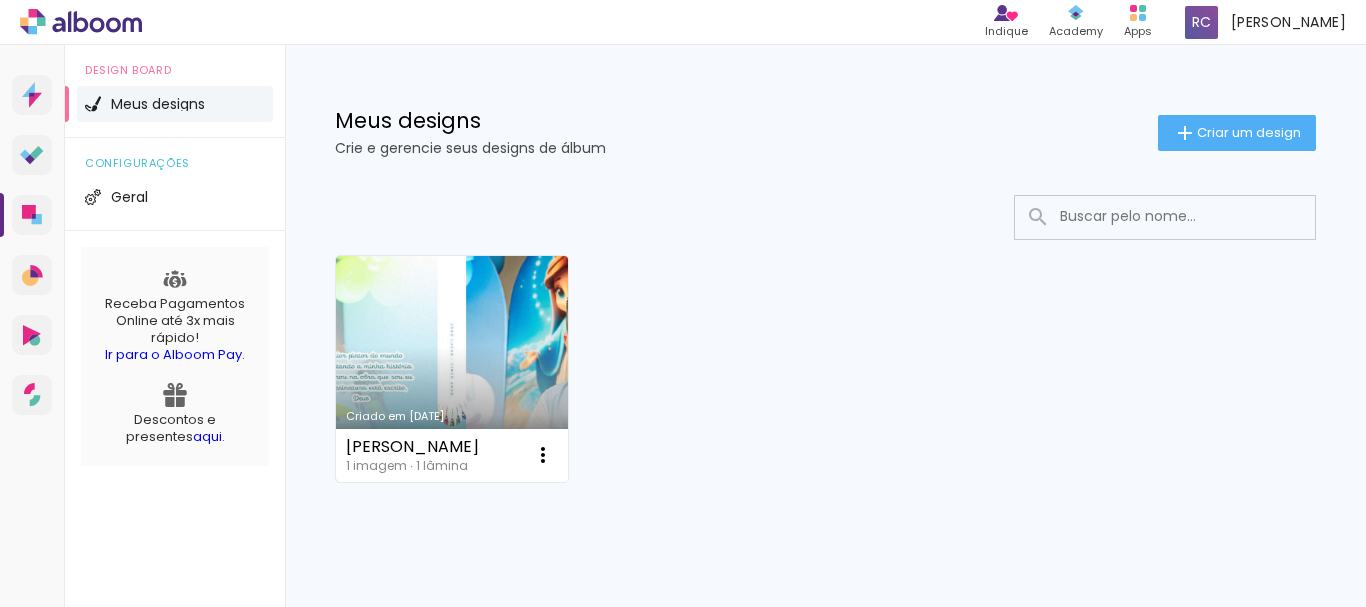 click on "Criado em [DATE]" at bounding box center [452, 369] 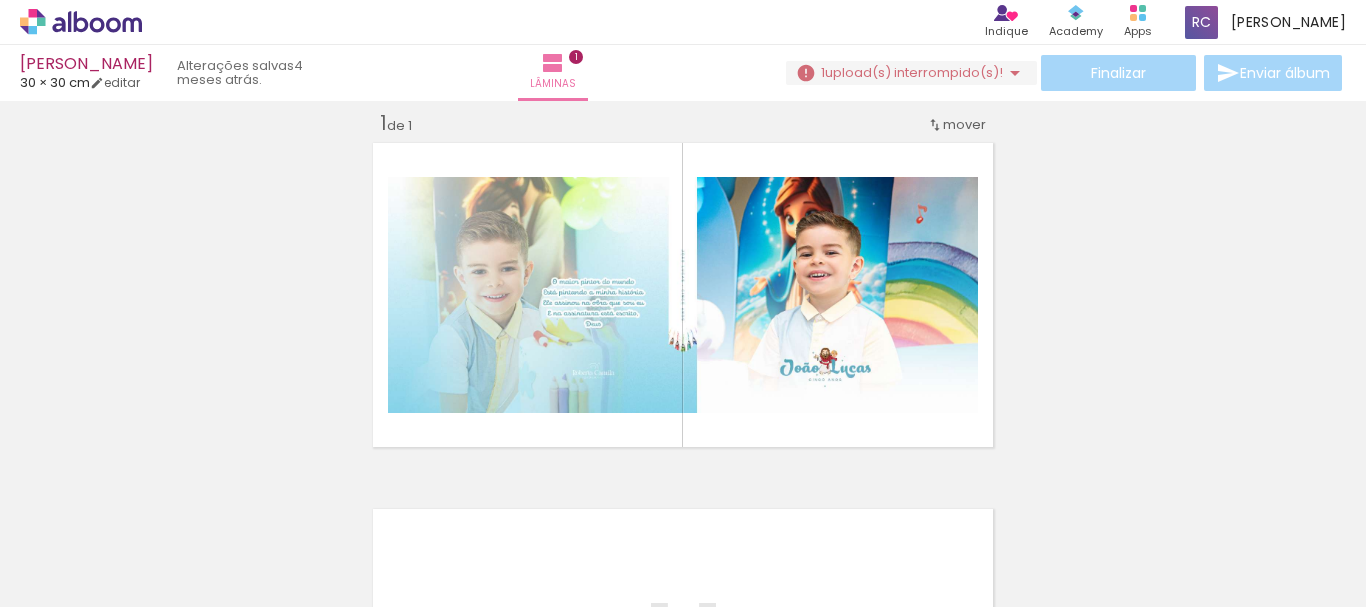 scroll, scrollTop: 0, scrollLeft: 0, axis: both 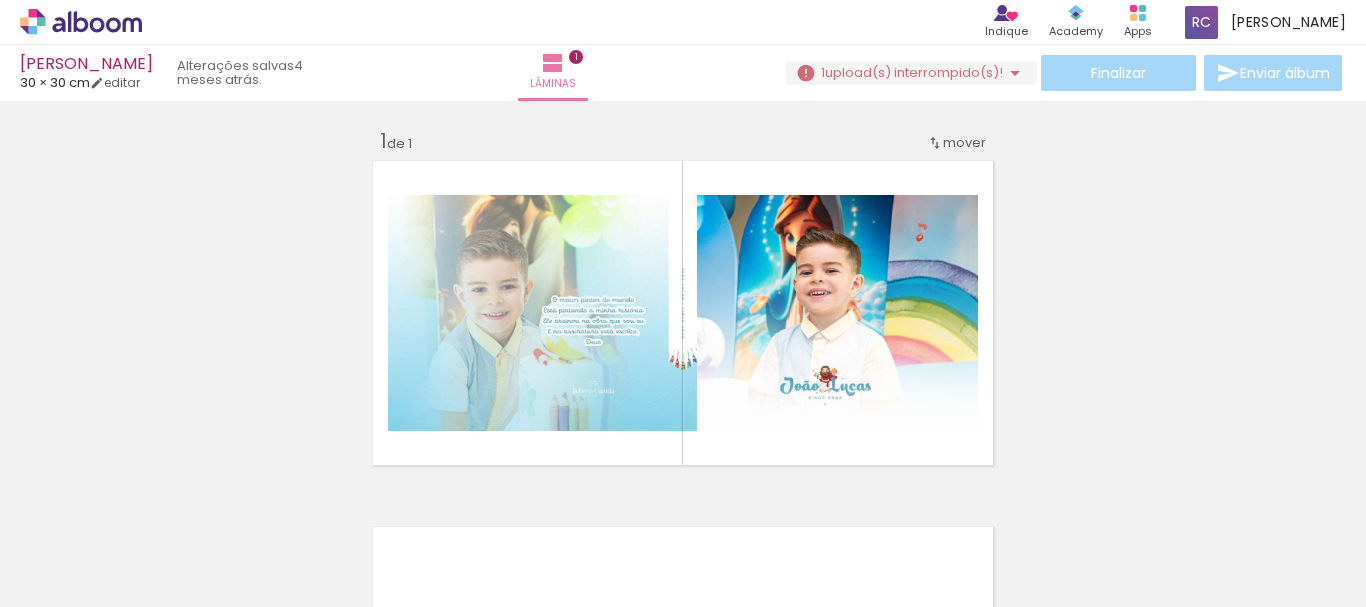click on "Finalizar  Enviar álbum" at bounding box center [1066, 73] 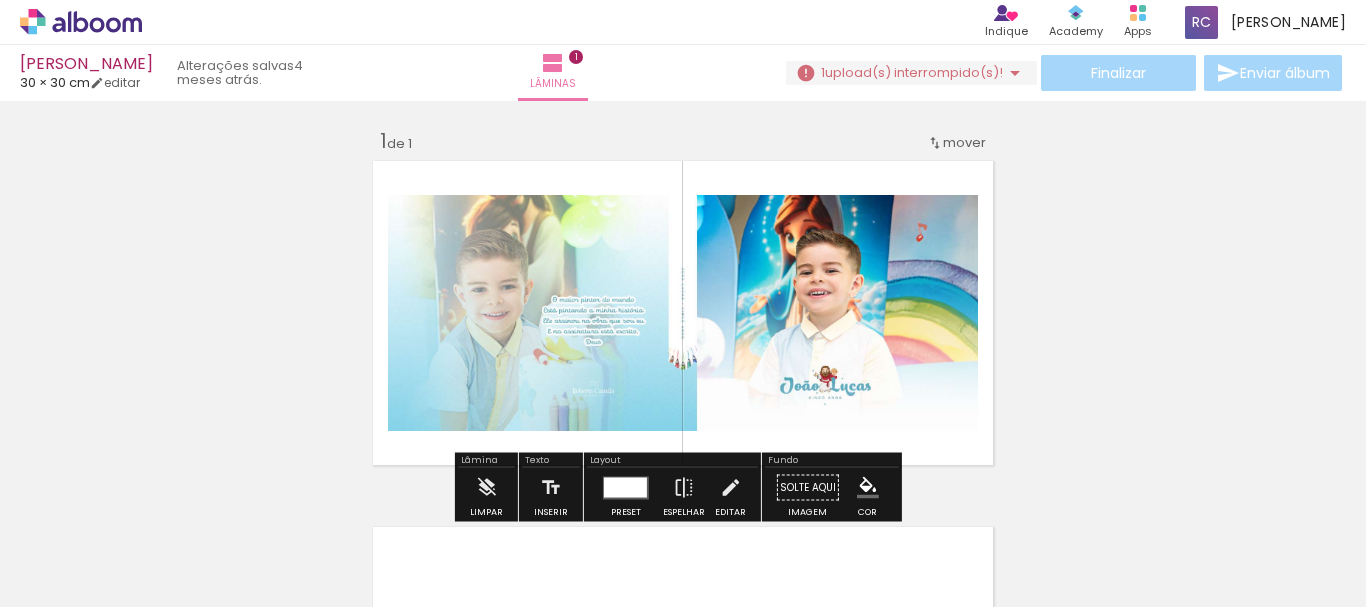 scroll, scrollTop: 0, scrollLeft: 0, axis: both 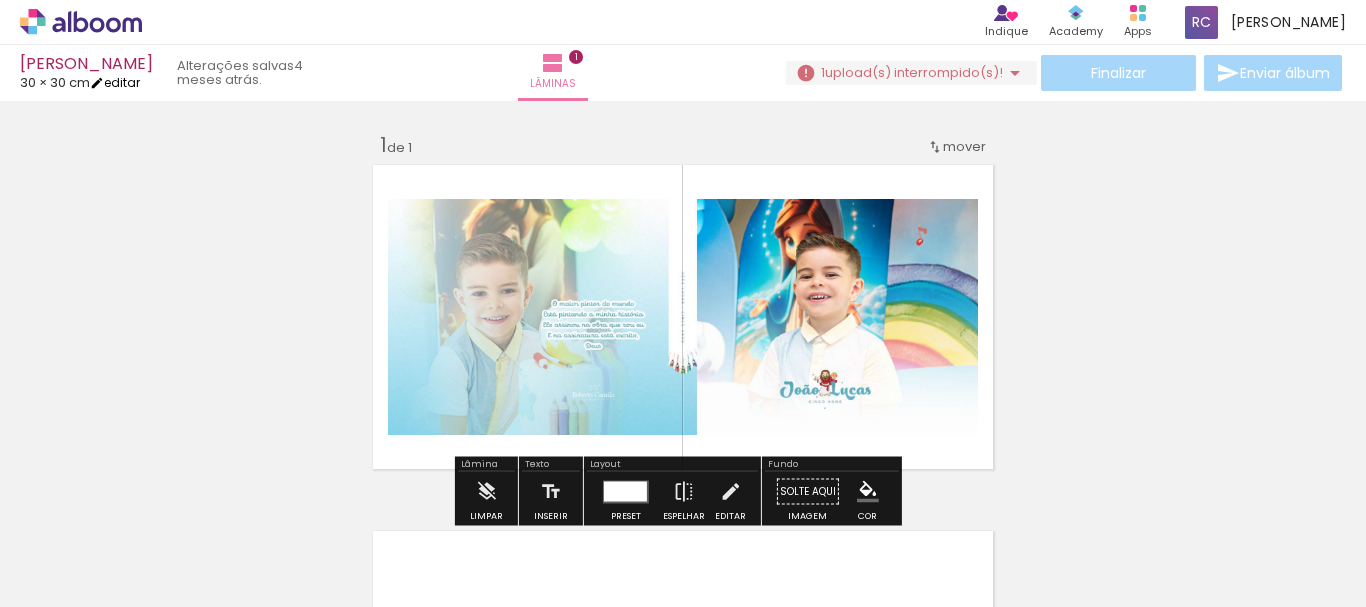 click on "editar" at bounding box center [115, 82] 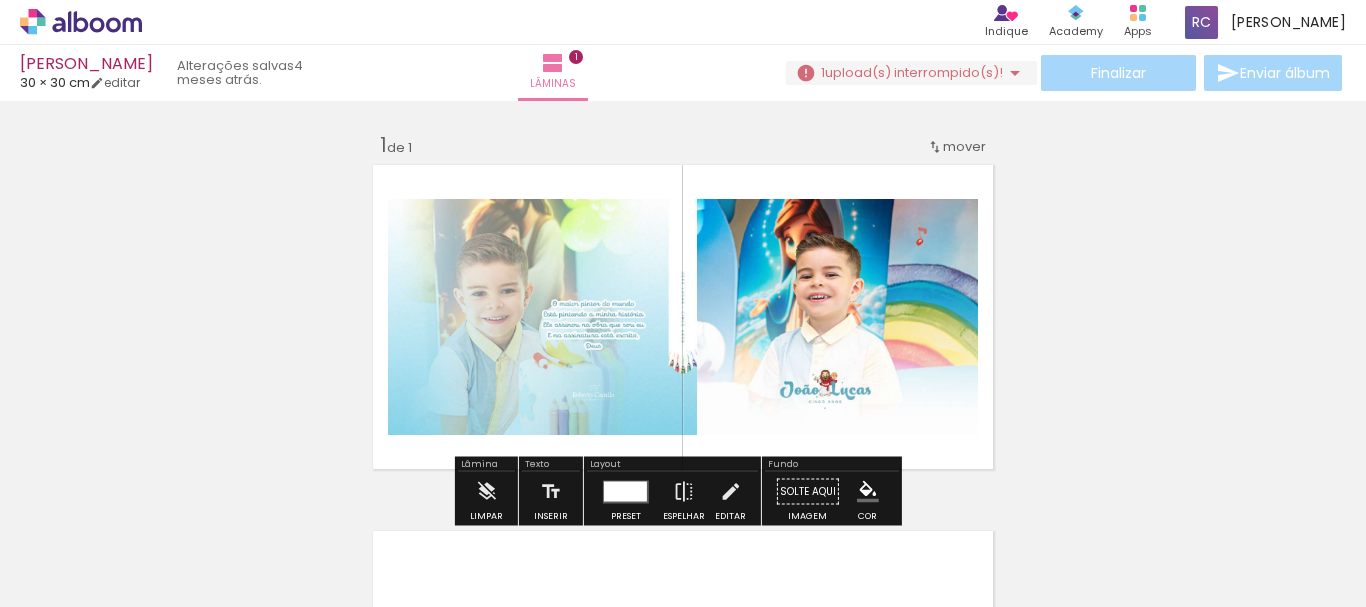 type on "30" 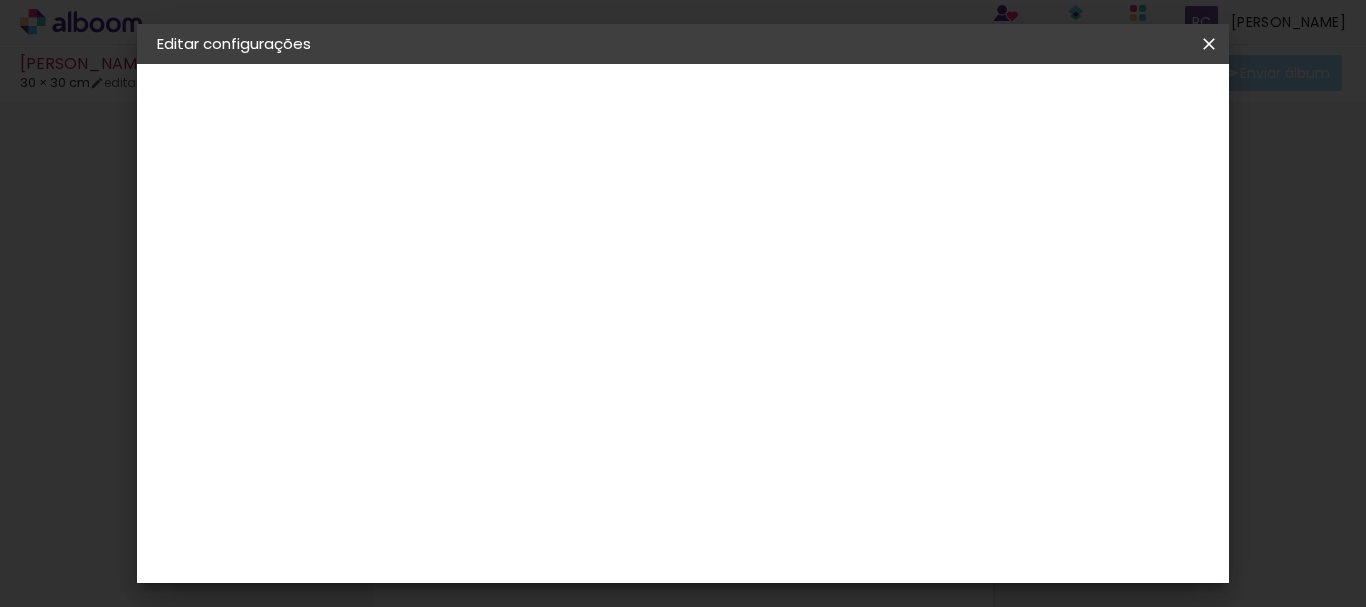 scroll, scrollTop: 189, scrollLeft: 0, axis: vertical 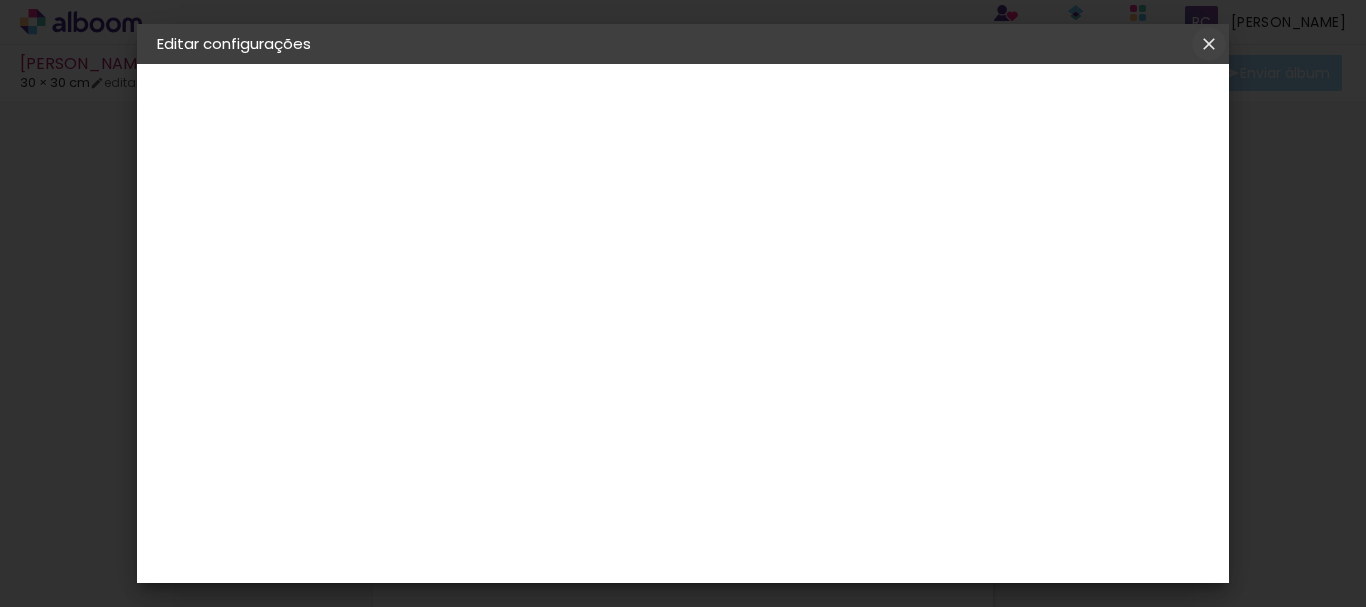 click at bounding box center (1209, 44) 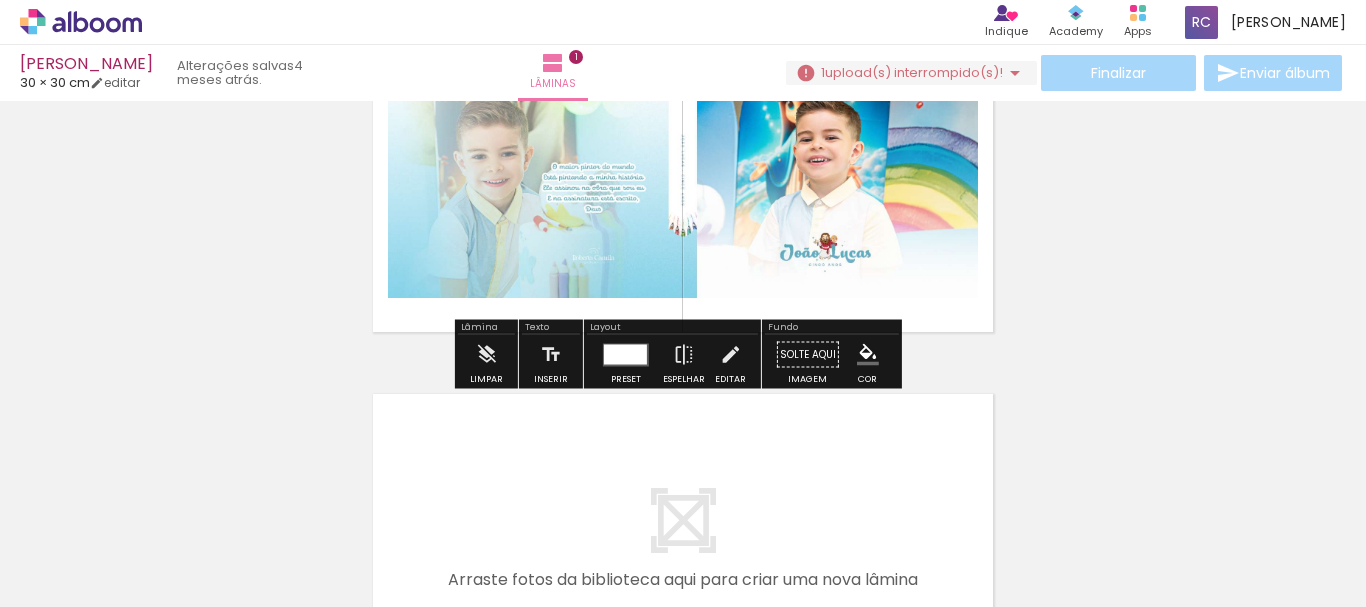 scroll, scrollTop: 0, scrollLeft: 0, axis: both 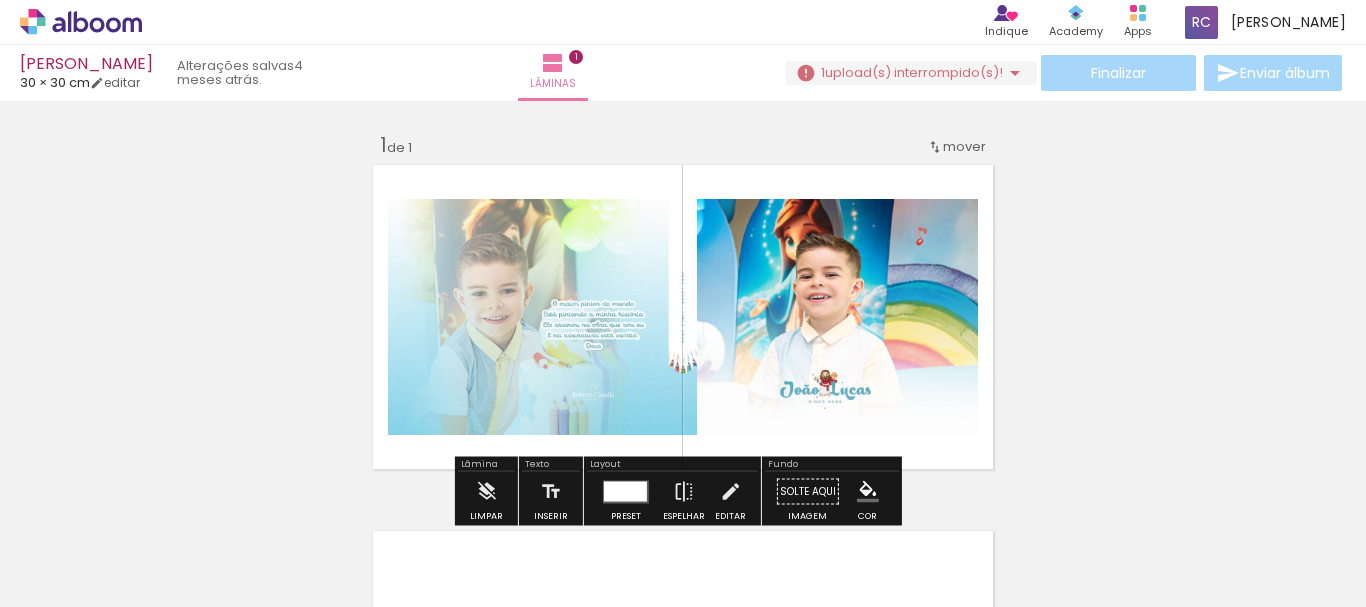 click on "Finalizar  Enviar álbum" at bounding box center [1066, 73] 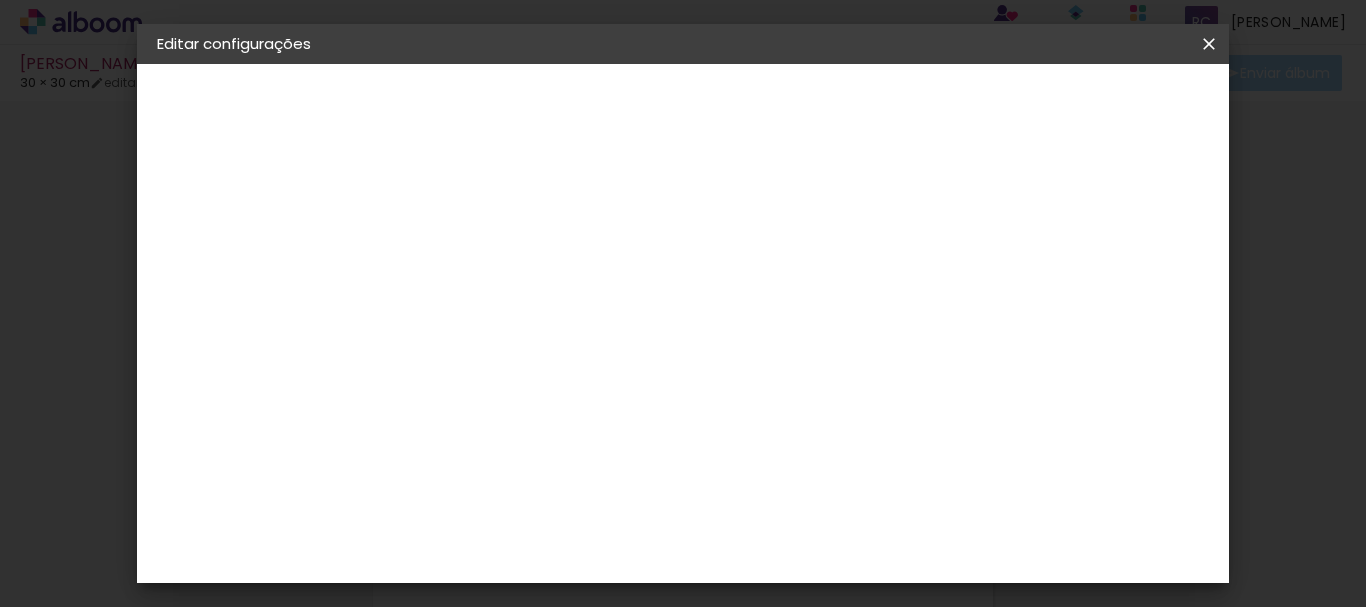 click at bounding box center (1209, 44) 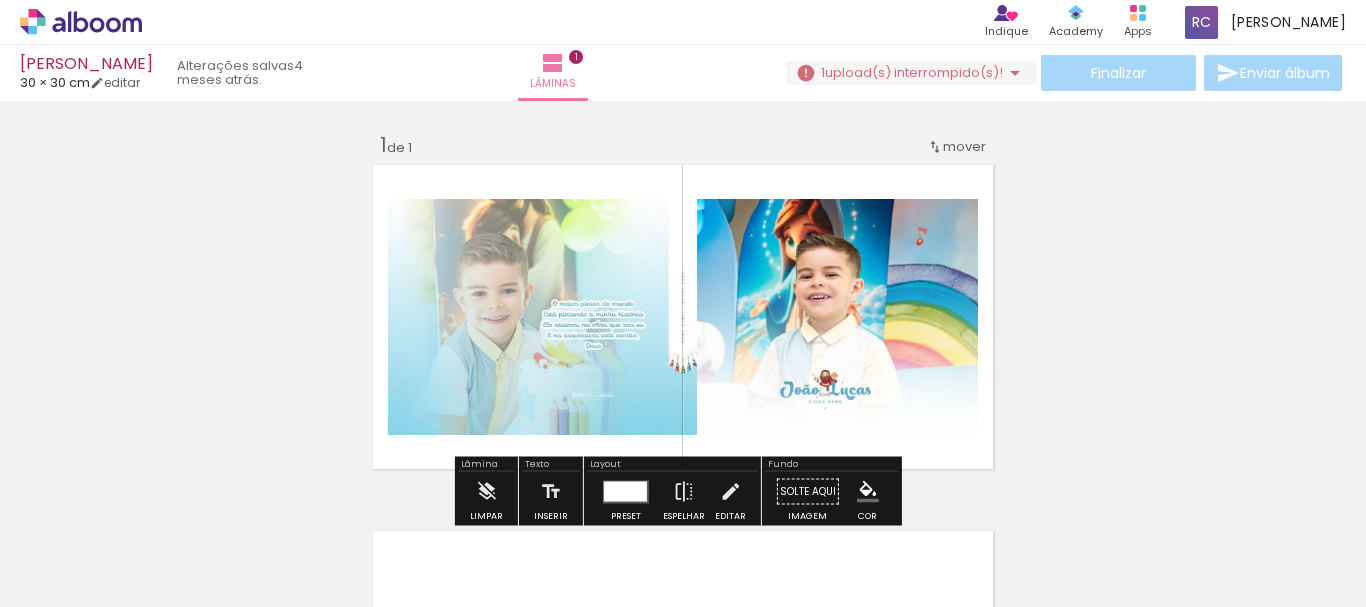 click 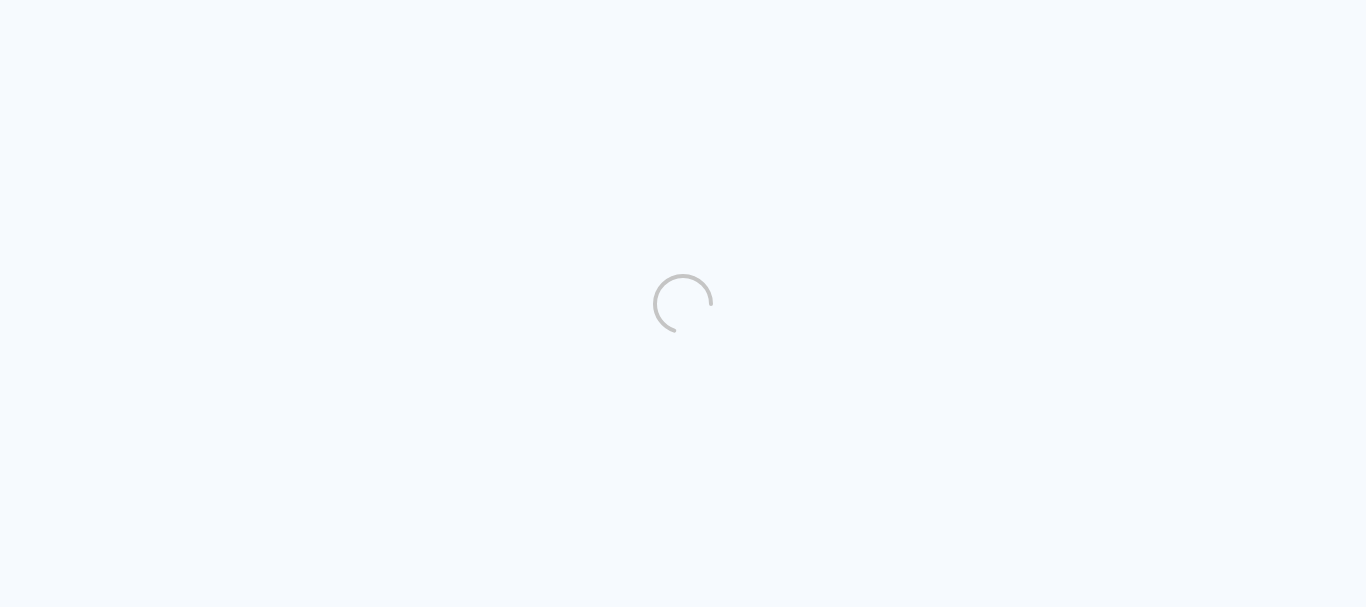 scroll, scrollTop: 0, scrollLeft: 0, axis: both 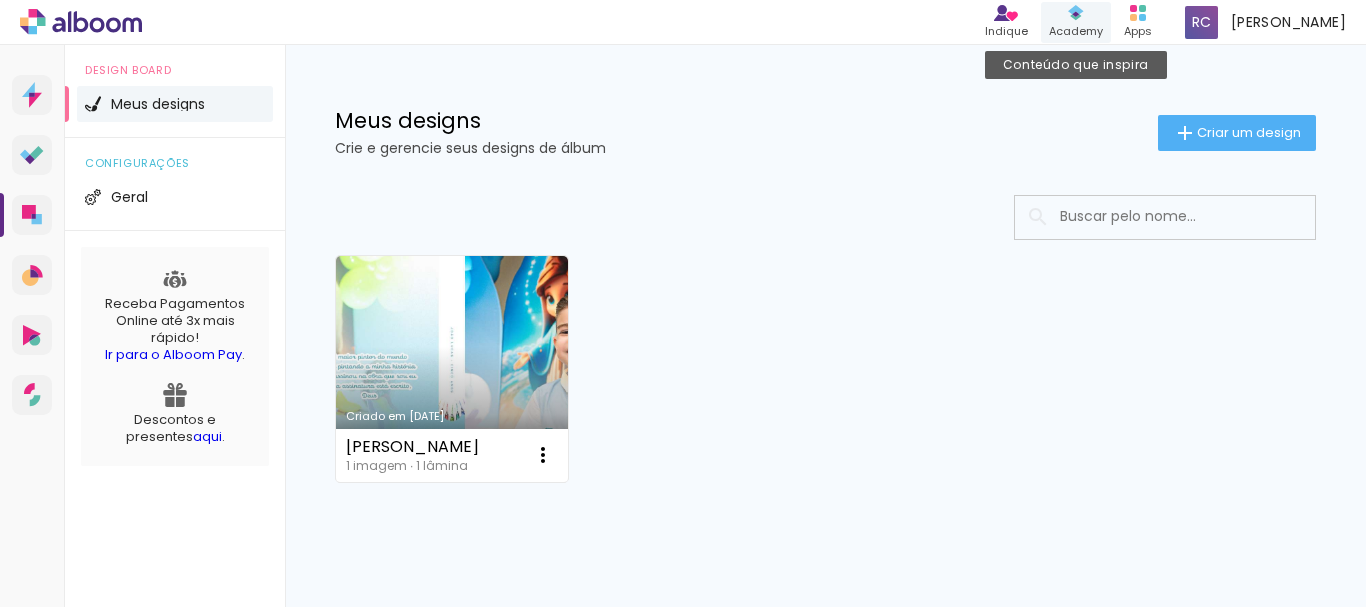 click 